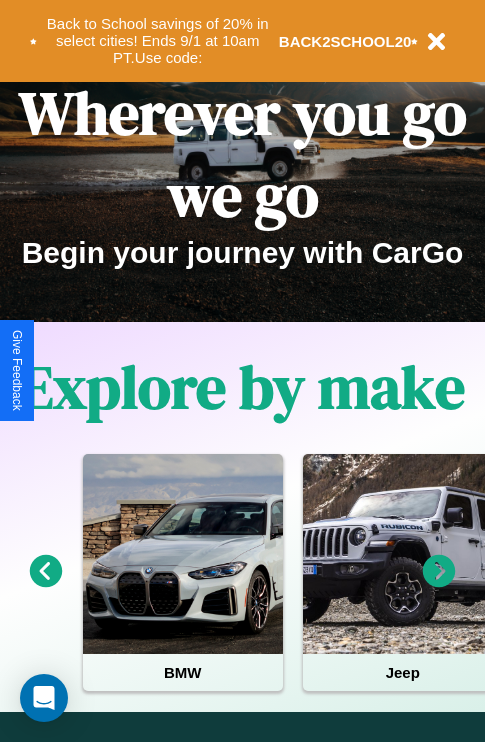 scroll, scrollTop: 0, scrollLeft: 0, axis: both 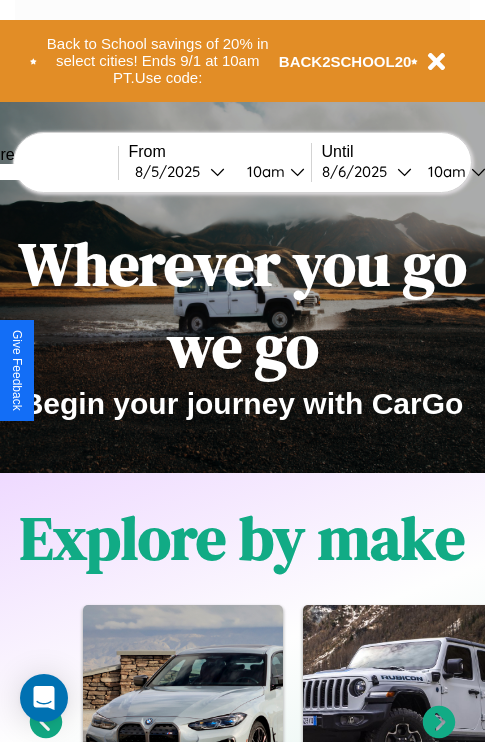 click at bounding box center (43, 172) 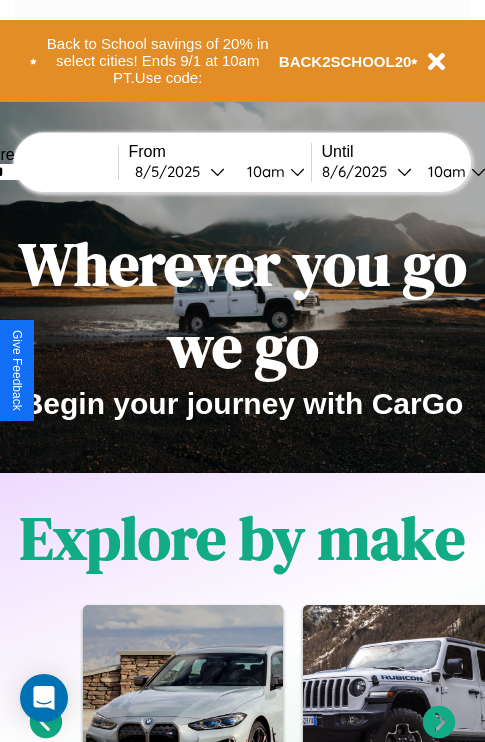 type on "******" 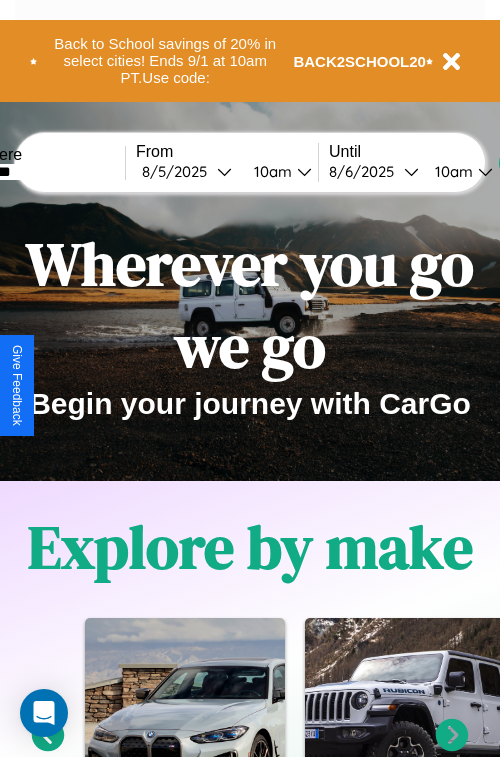 select on "*" 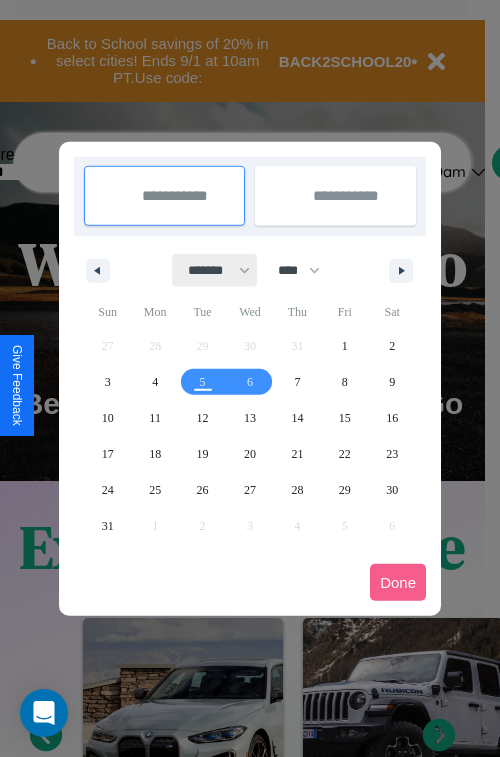 click on "******* ******** ***** ***** *** **** **** ****** ********* ******* ******** ********" at bounding box center [215, 270] 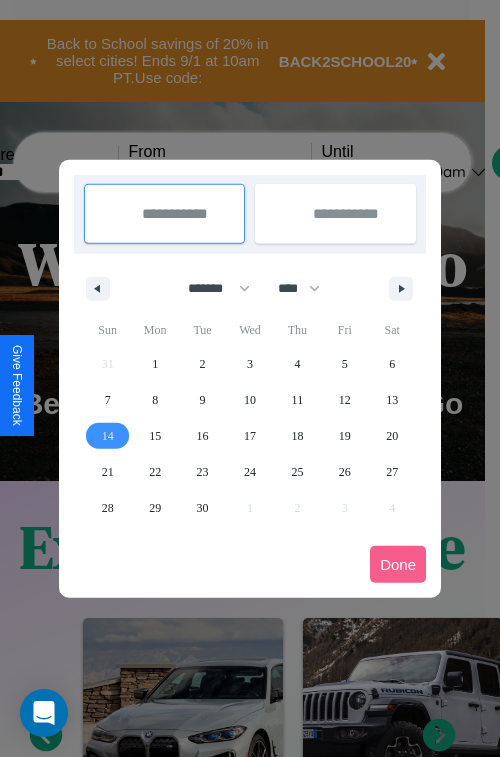 click on "14" at bounding box center [108, 436] 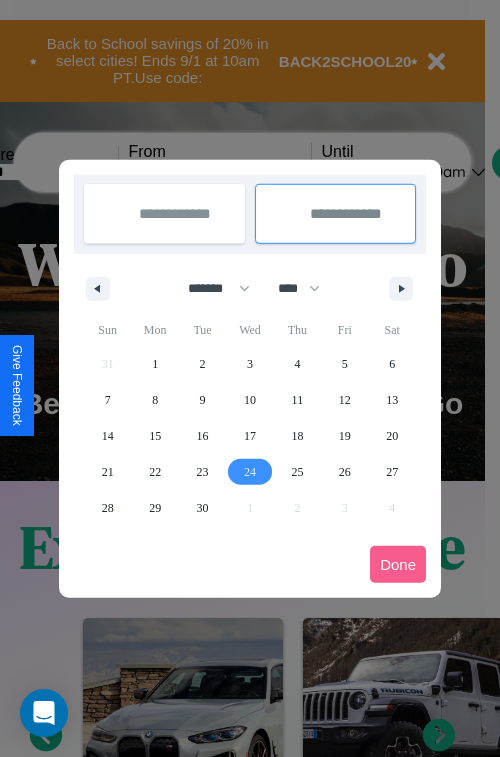 click on "24" at bounding box center [250, 472] 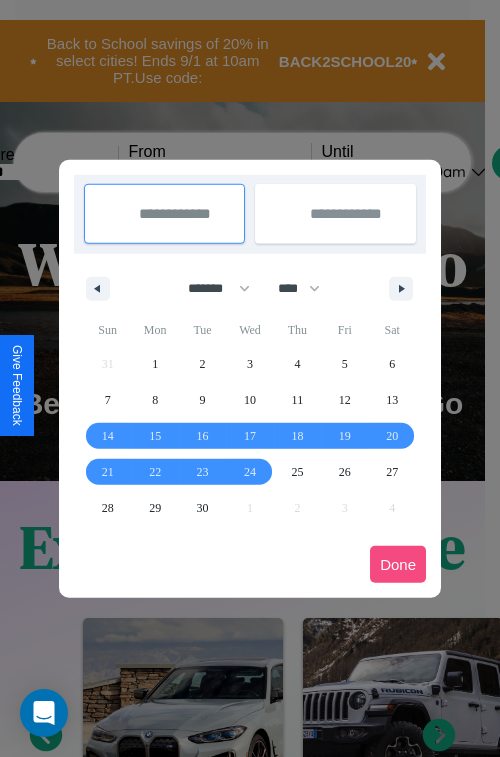 click on "Done" at bounding box center [398, 564] 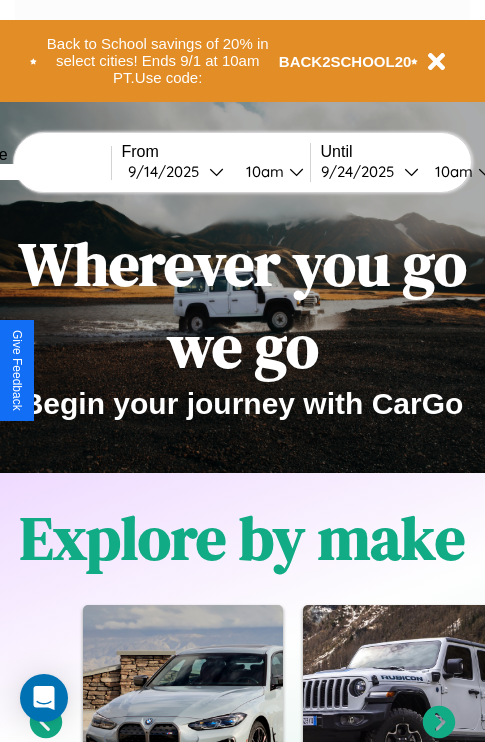 scroll, scrollTop: 0, scrollLeft: 75, axis: horizontal 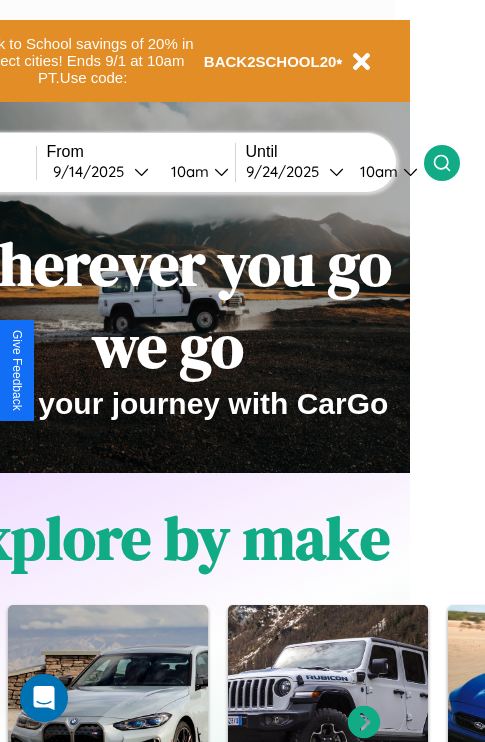 click 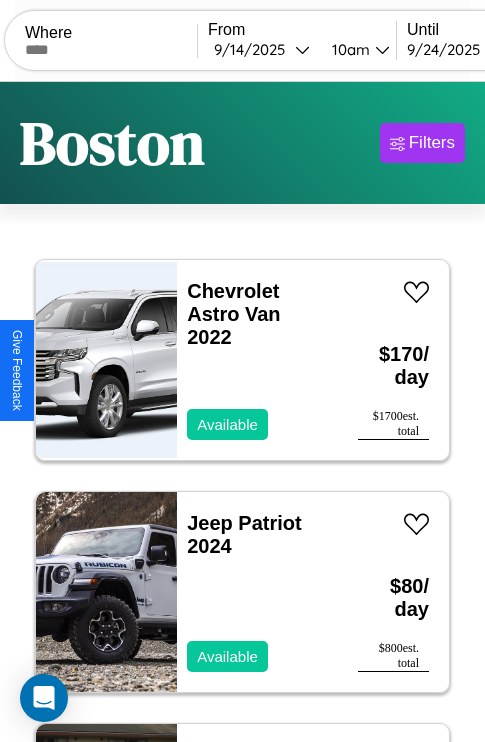 scroll, scrollTop: 66, scrollLeft: 0, axis: vertical 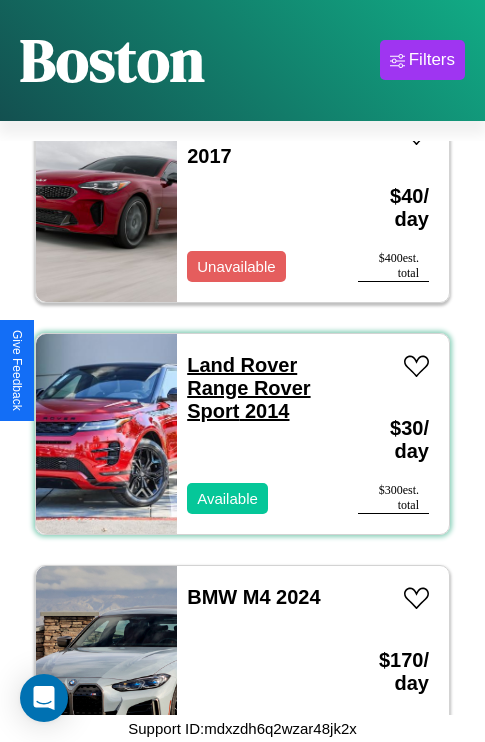 click on "Land Rover   Range Rover Sport   2014" at bounding box center (248, 388) 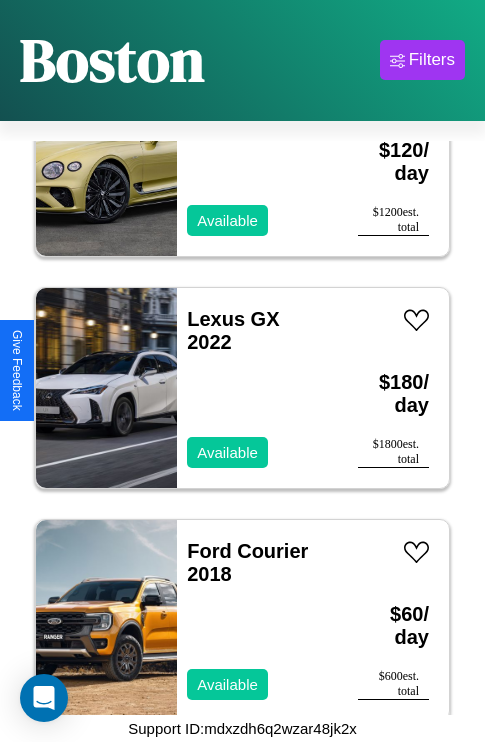 scroll, scrollTop: 4483, scrollLeft: 0, axis: vertical 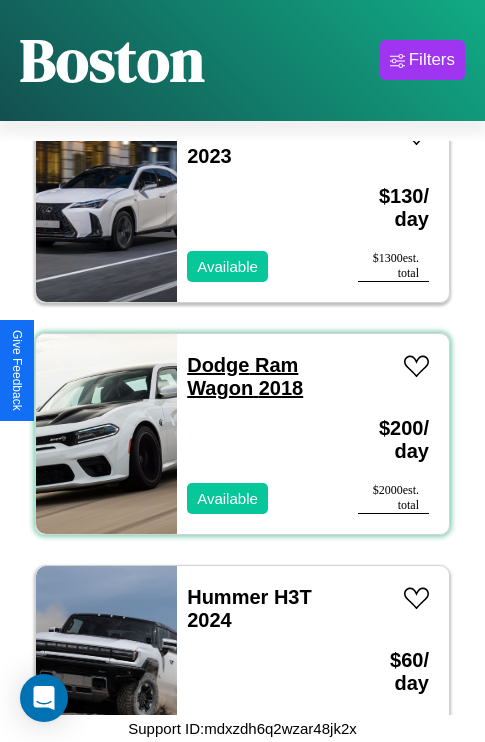 click on "Dodge   Ram Wagon   2018" at bounding box center (245, 376) 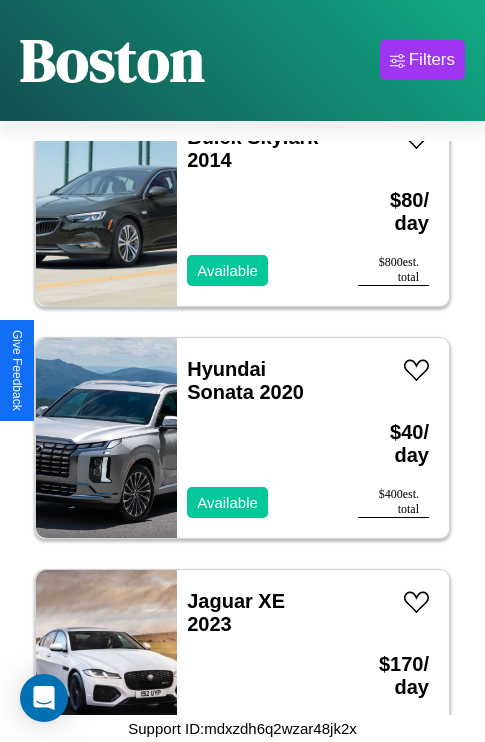 scroll, scrollTop: 7731, scrollLeft: 0, axis: vertical 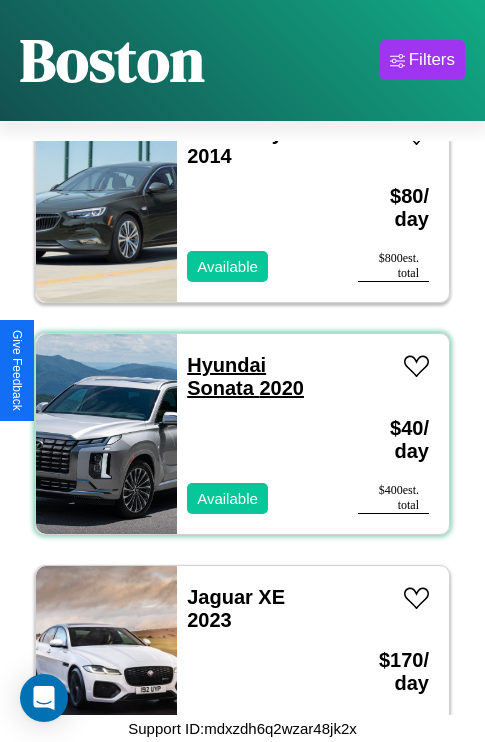 click on "Hyundai   Sonata   2020" at bounding box center (245, 376) 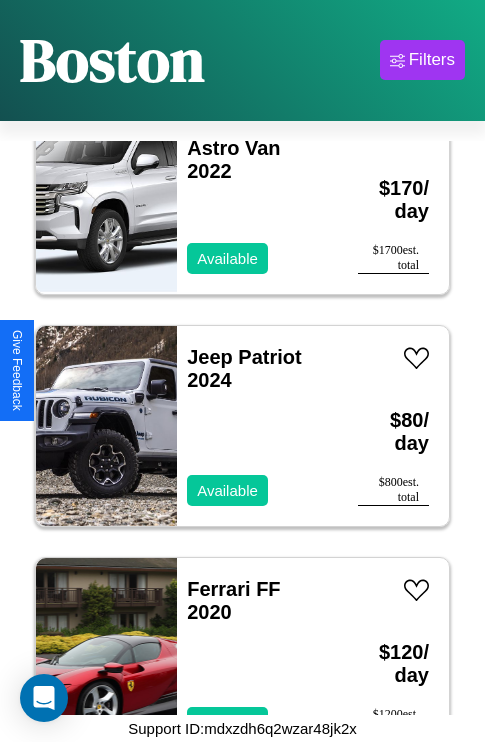 scroll, scrollTop: 75, scrollLeft: 0, axis: vertical 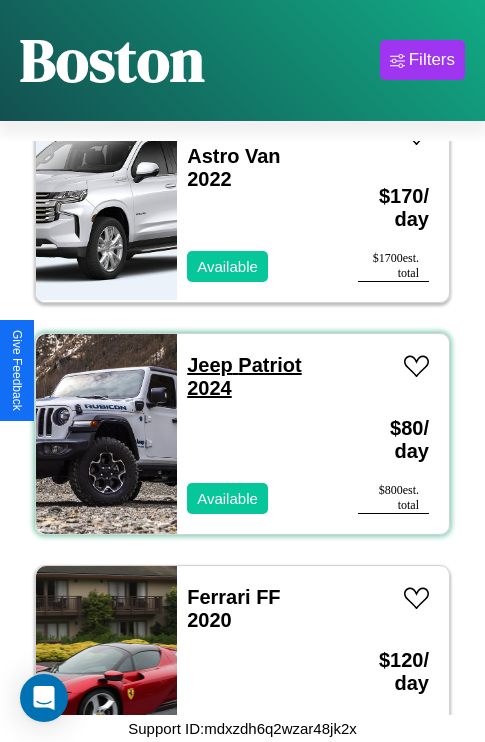 click on "Jeep   Patriot   2024" at bounding box center [244, 376] 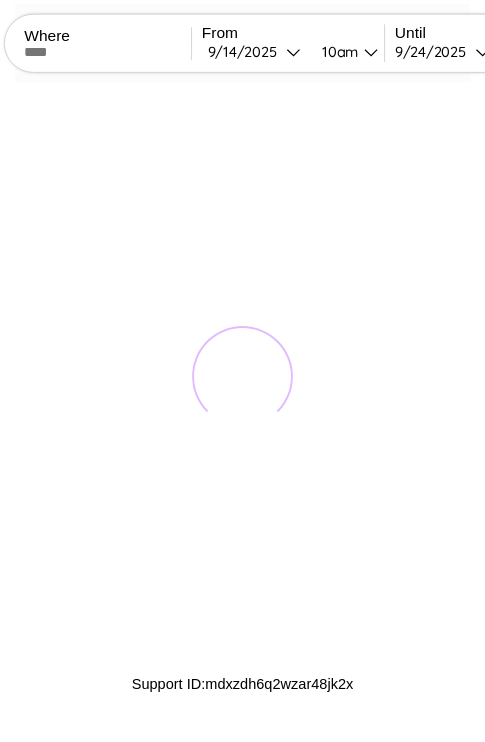 scroll, scrollTop: 0, scrollLeft: 0, axis: both 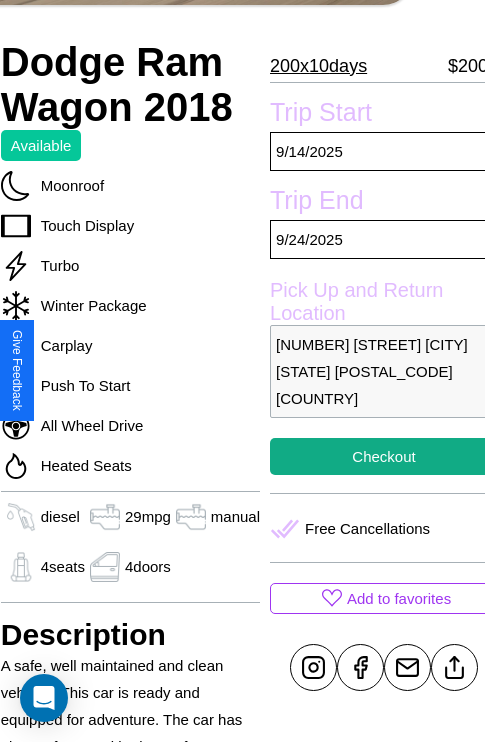 click on "5121 Main Street  Boston Massachusetts 33688 United States" at bounding box center [384, 371] 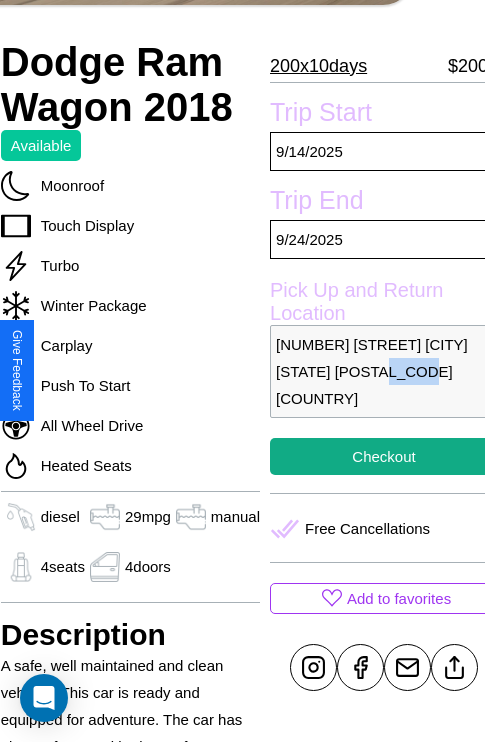 click on "5121 Main Street  Boston Massachusetts 33688 United States" at bounding box center [384, 371] 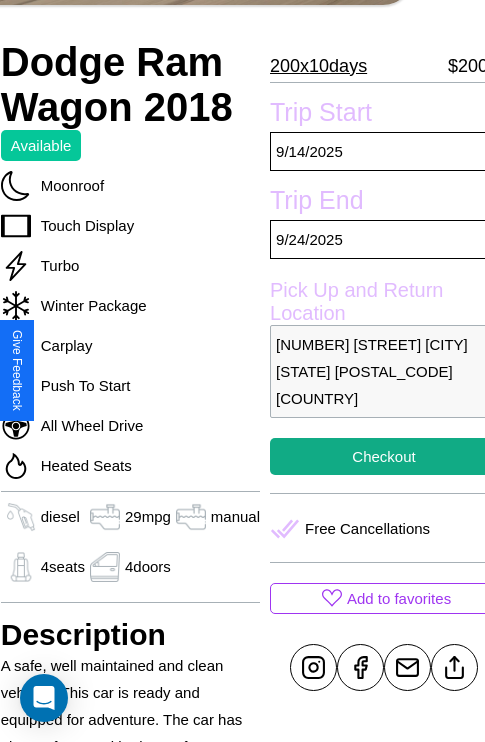 click on "5121 Main Street  Boston Massachusetts 33688 United States" at bounding box center [384, 371] 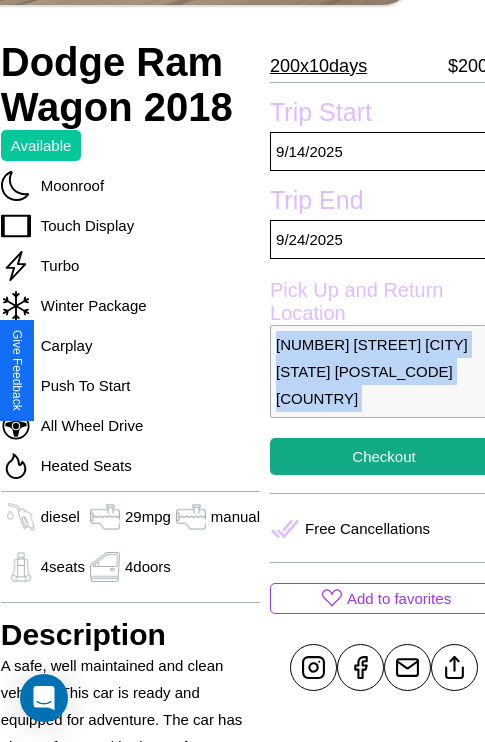 click on "5121 Main Street  Boston Massachusetts 33688 United States" at bounding box center [384, 371] 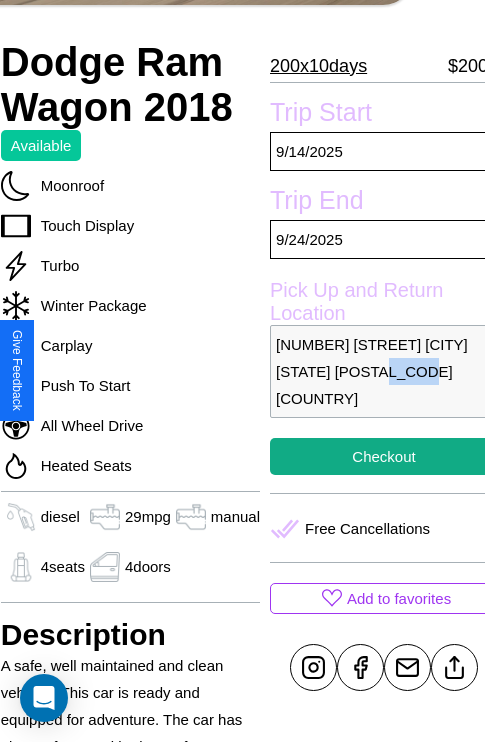click on "5121 Main Street  Boston Massachusetts 33688 United States" at bounding box center [384, 371] 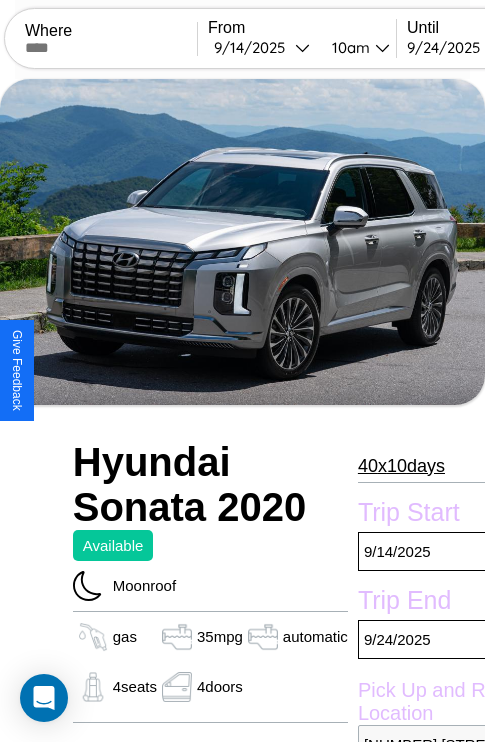 scroll, scrollTop: 672, scrollLeft: 64, axis: both 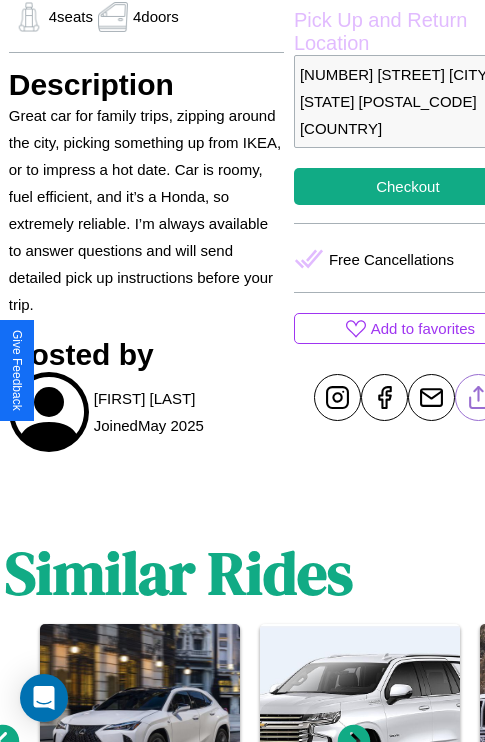 click 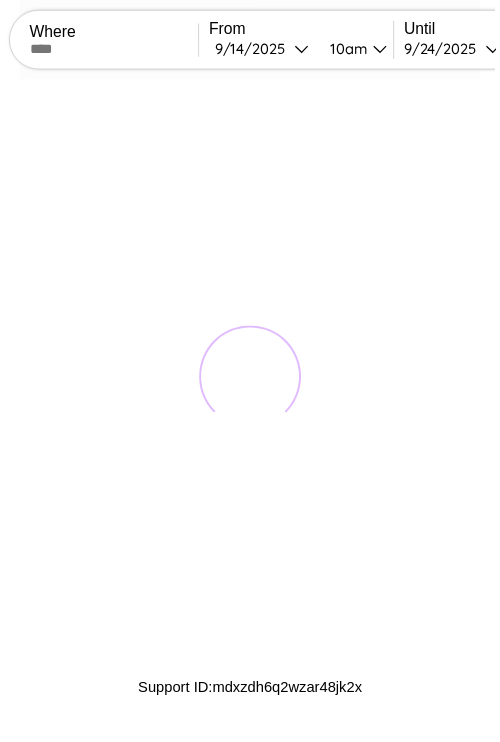scroll, scrollTop: 0, scrollLeft: 0, axis: both 